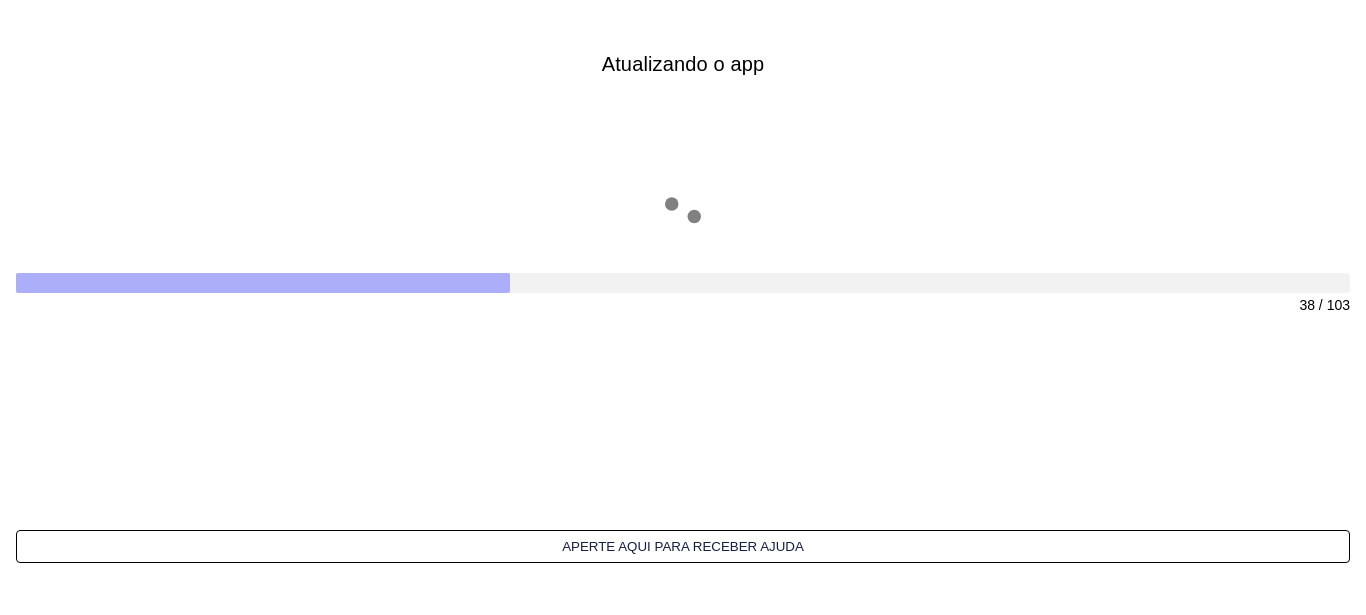 scroll, scrollTop: 0, scrollLeft: 0, axis: both 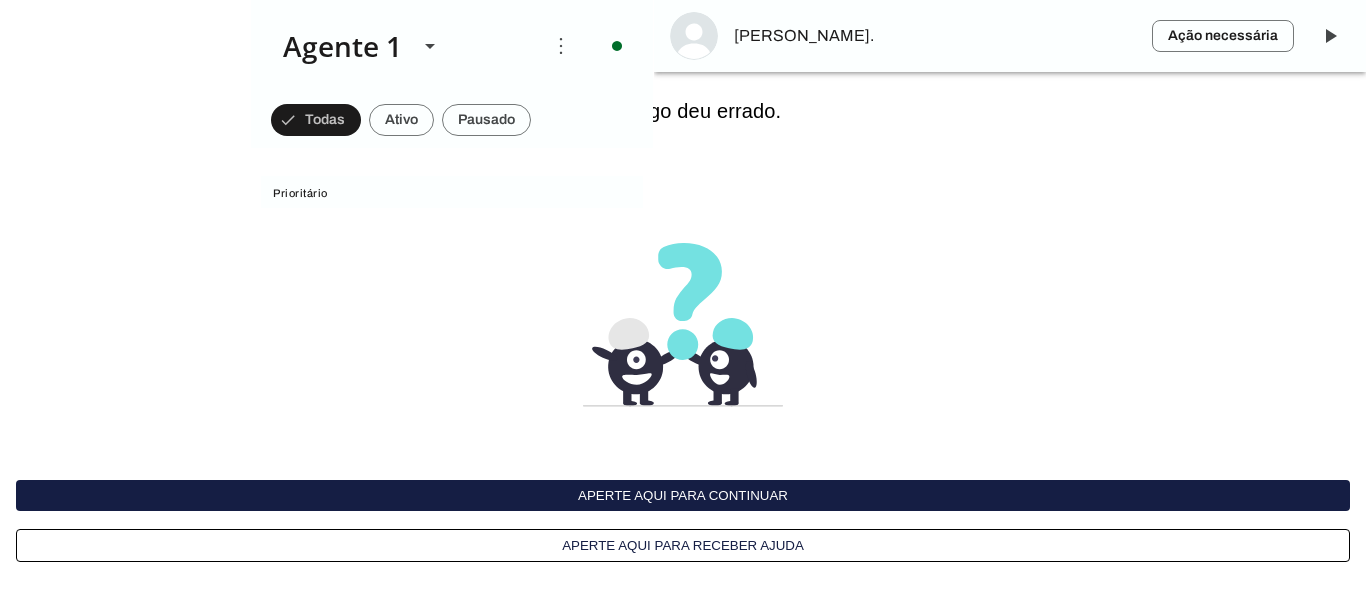 click on "[PERSON_NAME]." at bounding box center [935, 36] 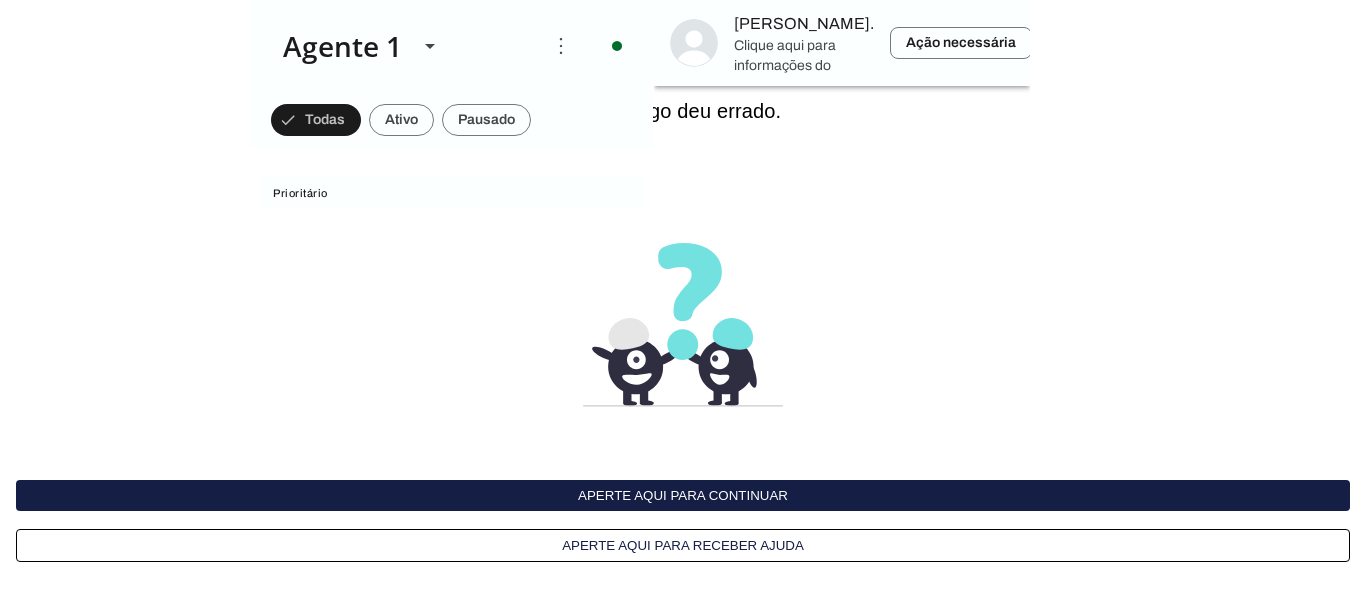 scroll, scrollTop: 7527, scrollLeft: 0, axis: vertical 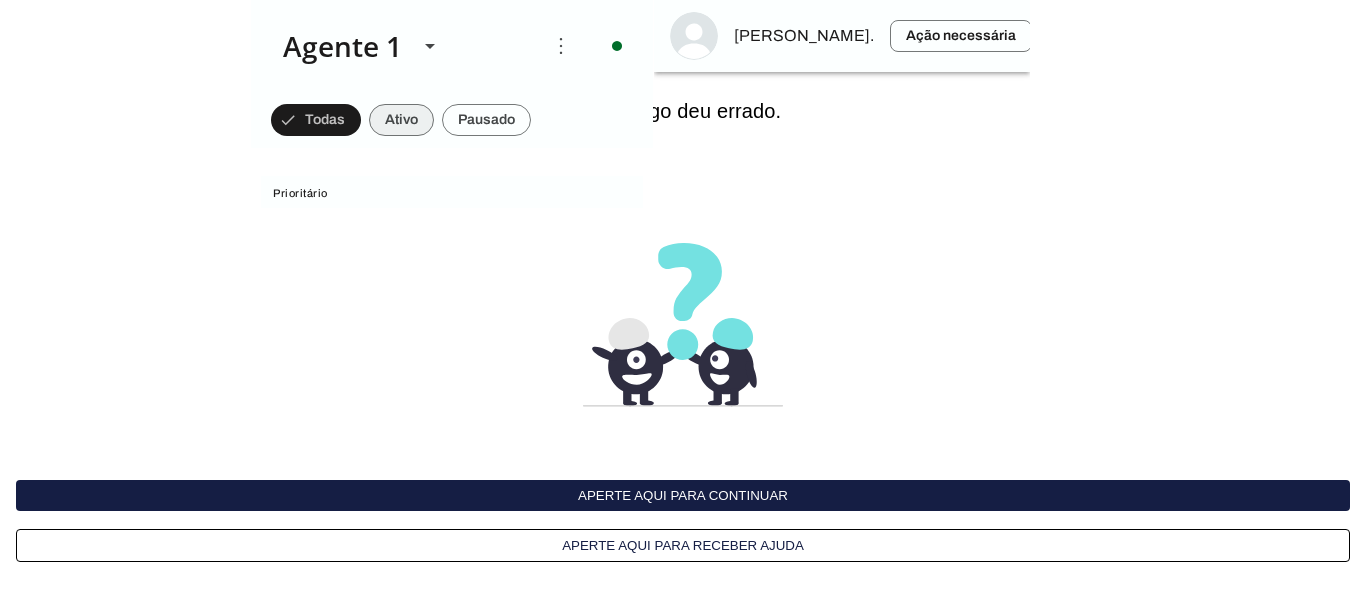 click at bounding box center (316, 120) 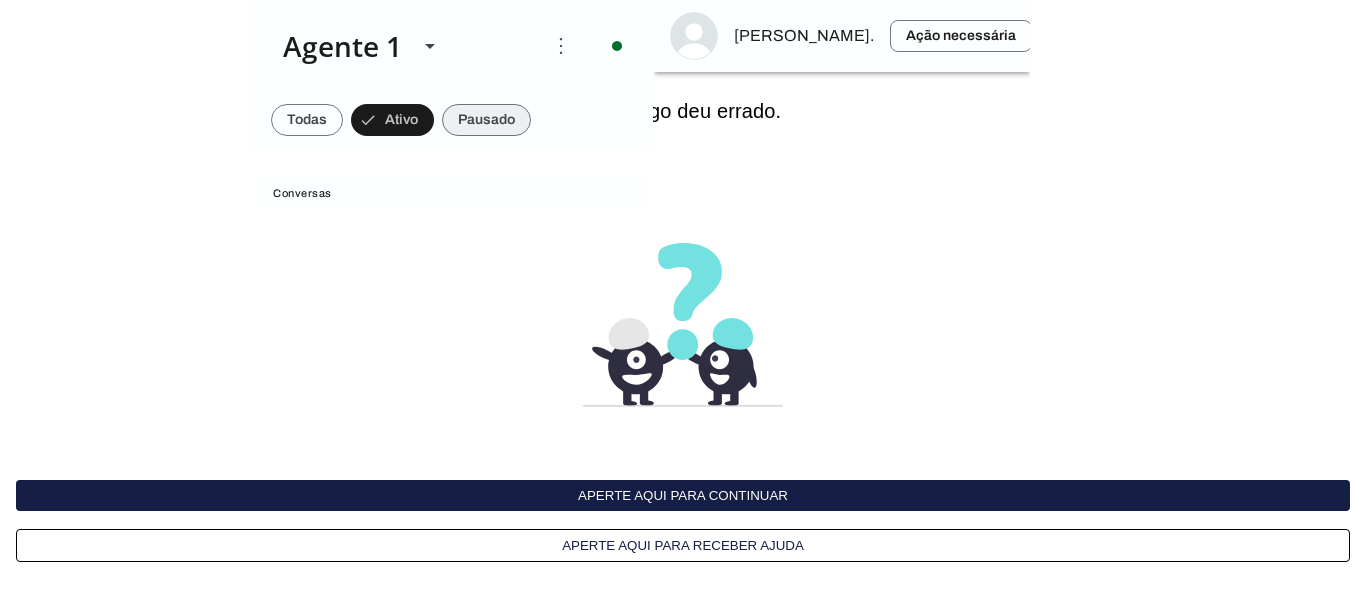 click at bounding box center (307, 120) 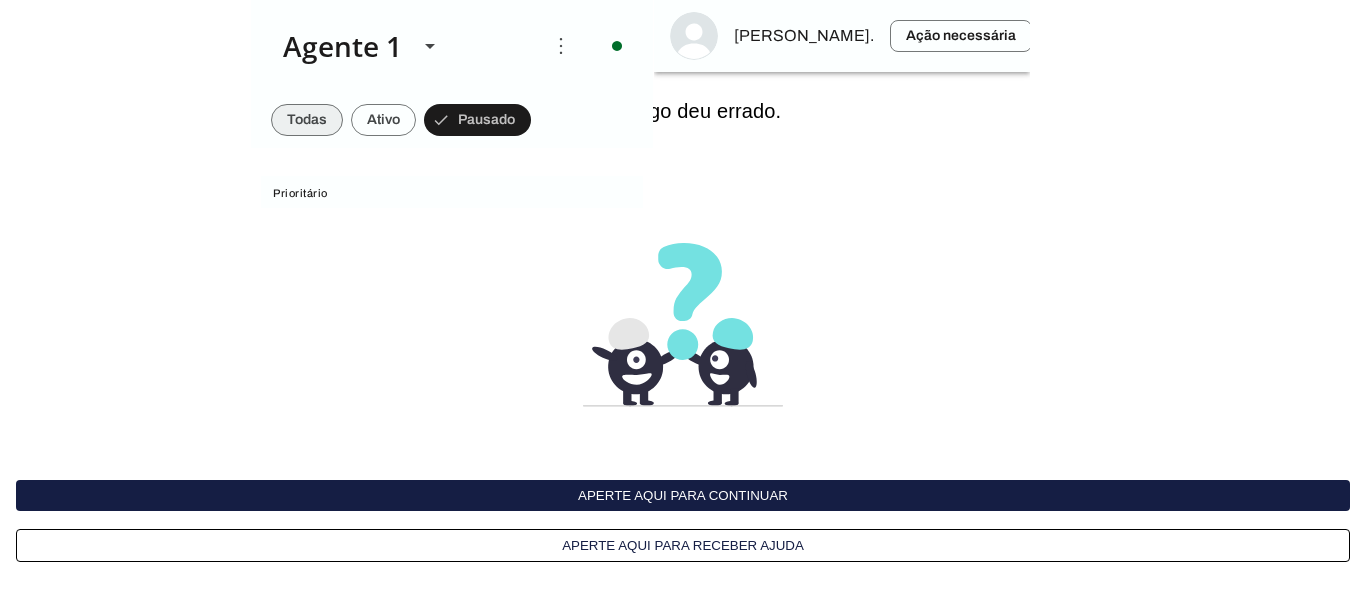 click at bounding box center (307, 120) 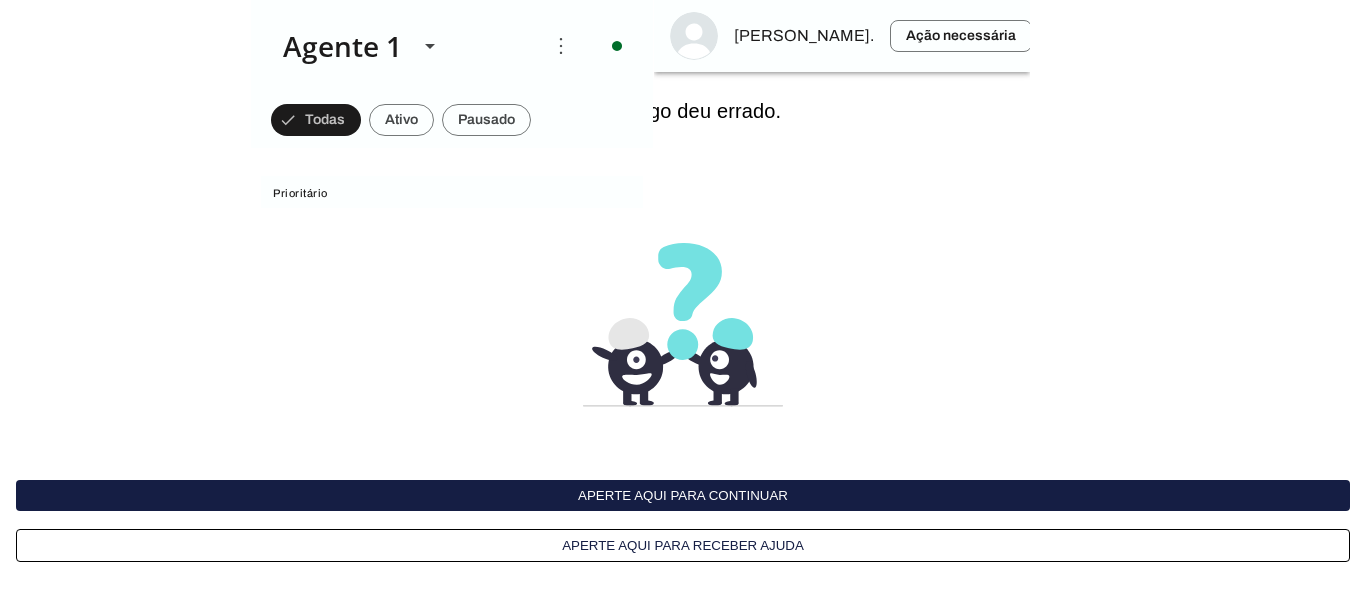 click on "Aperte aqui para continuar" at bounding box center [683, 495] 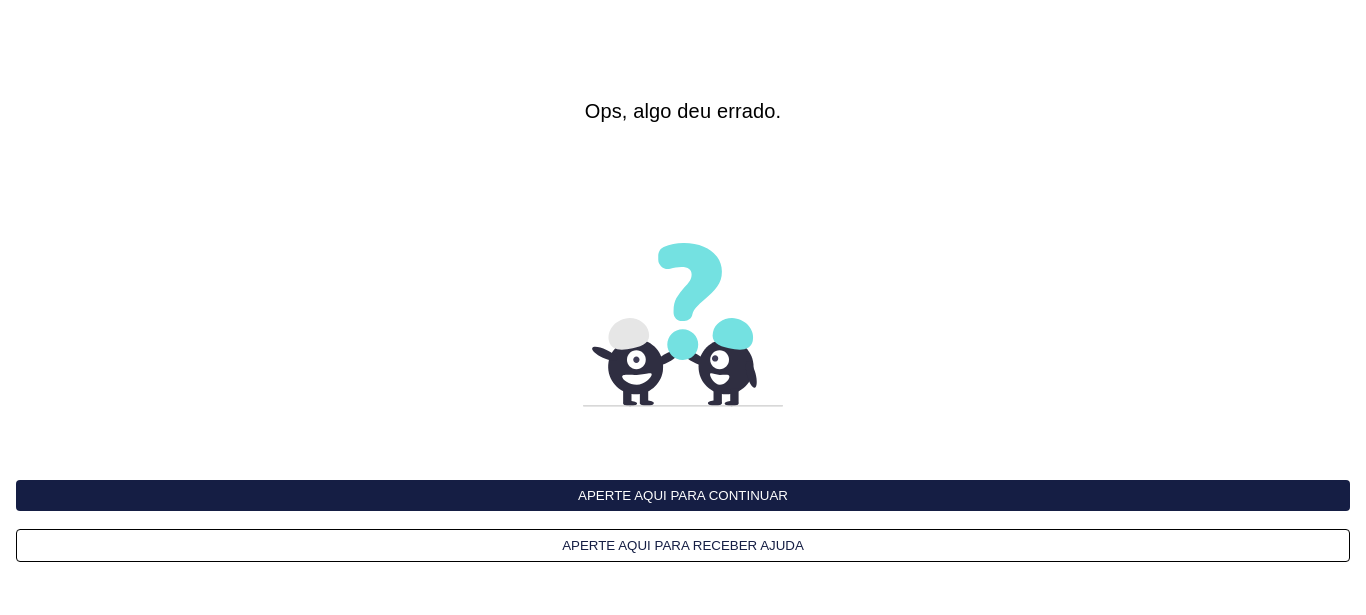 scroll, scrollTop: 0, scrollLeft: 0, axis: both 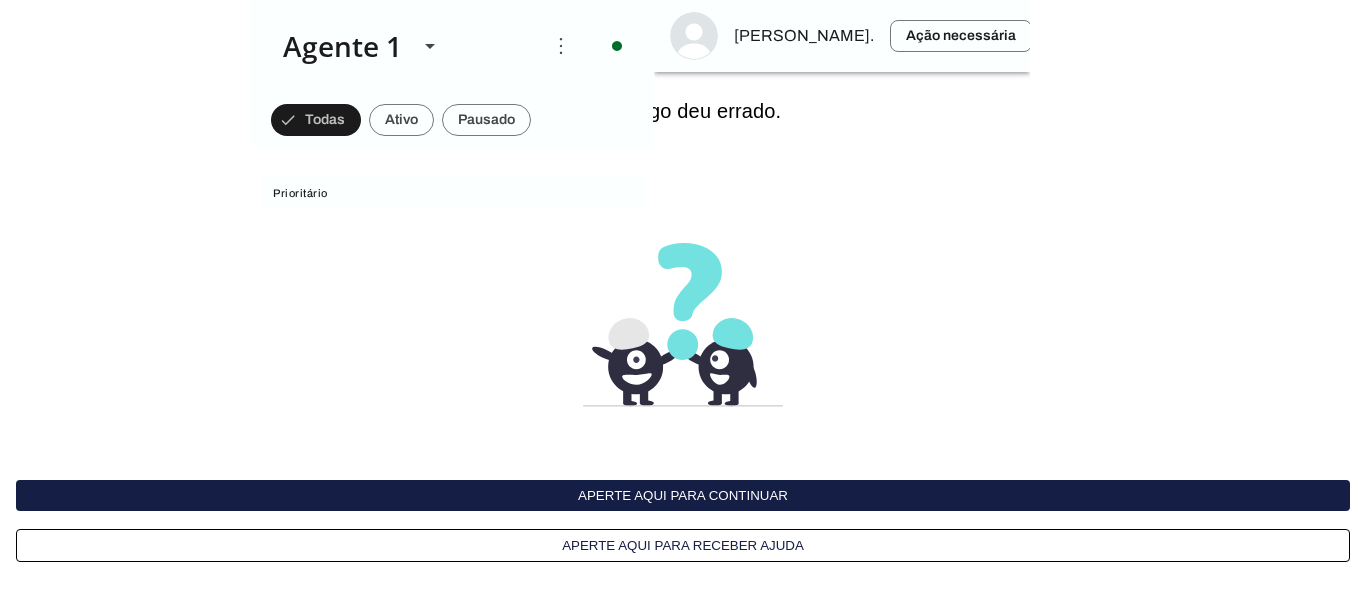 click on "Aperte aqui para continuar" at bounding box center (683, 495) 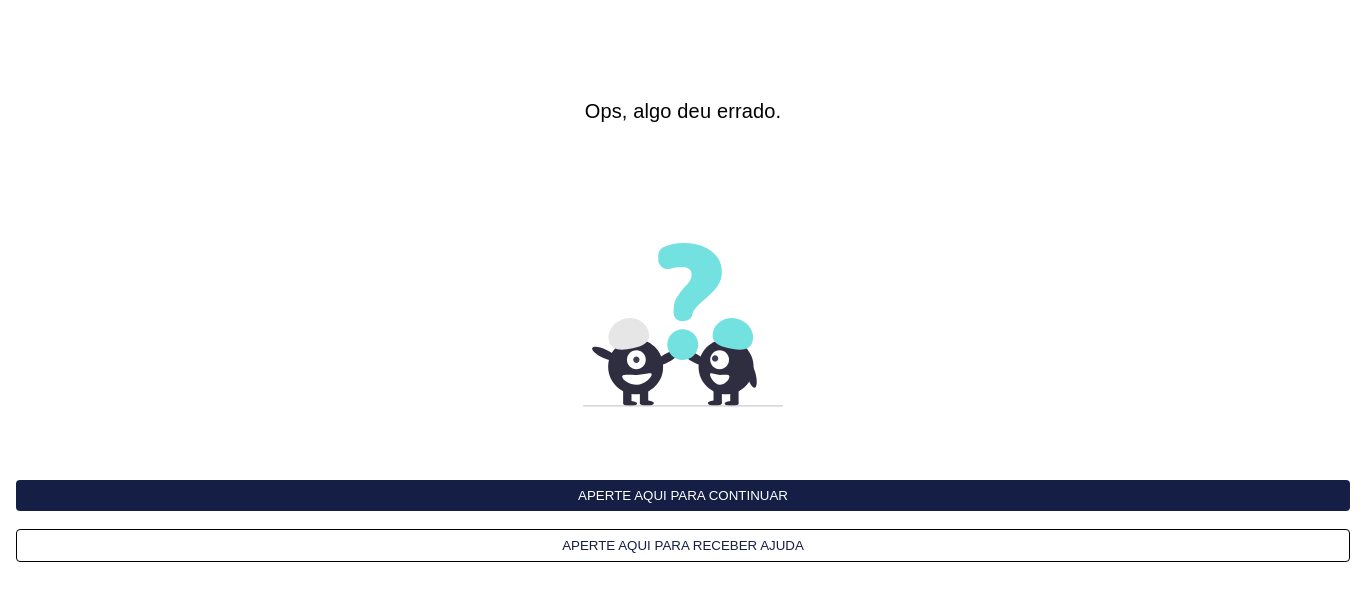 scroll, scrollTop: 0, scrollLeft: 0, axis: both 